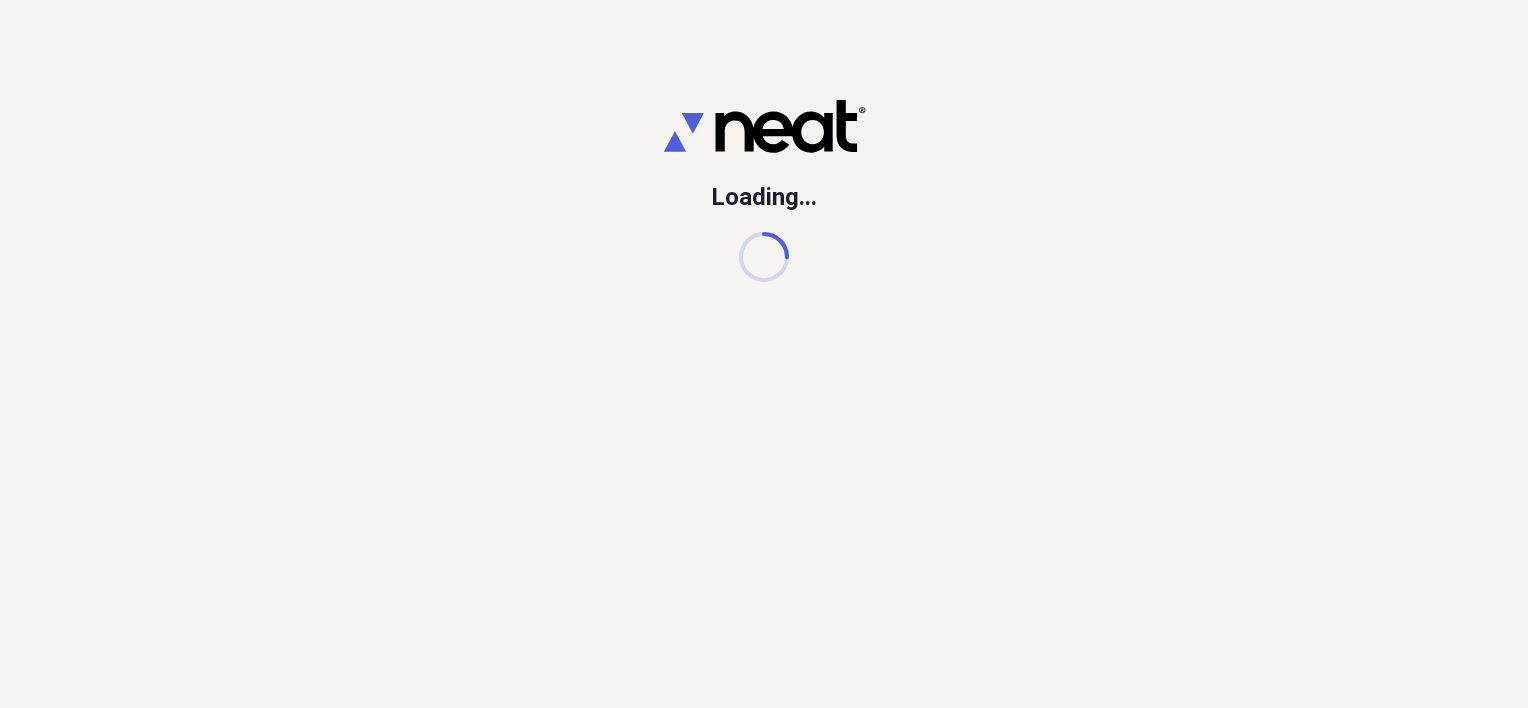 scroll, scrollTop: 0, scrollLeft: 0, axis: both 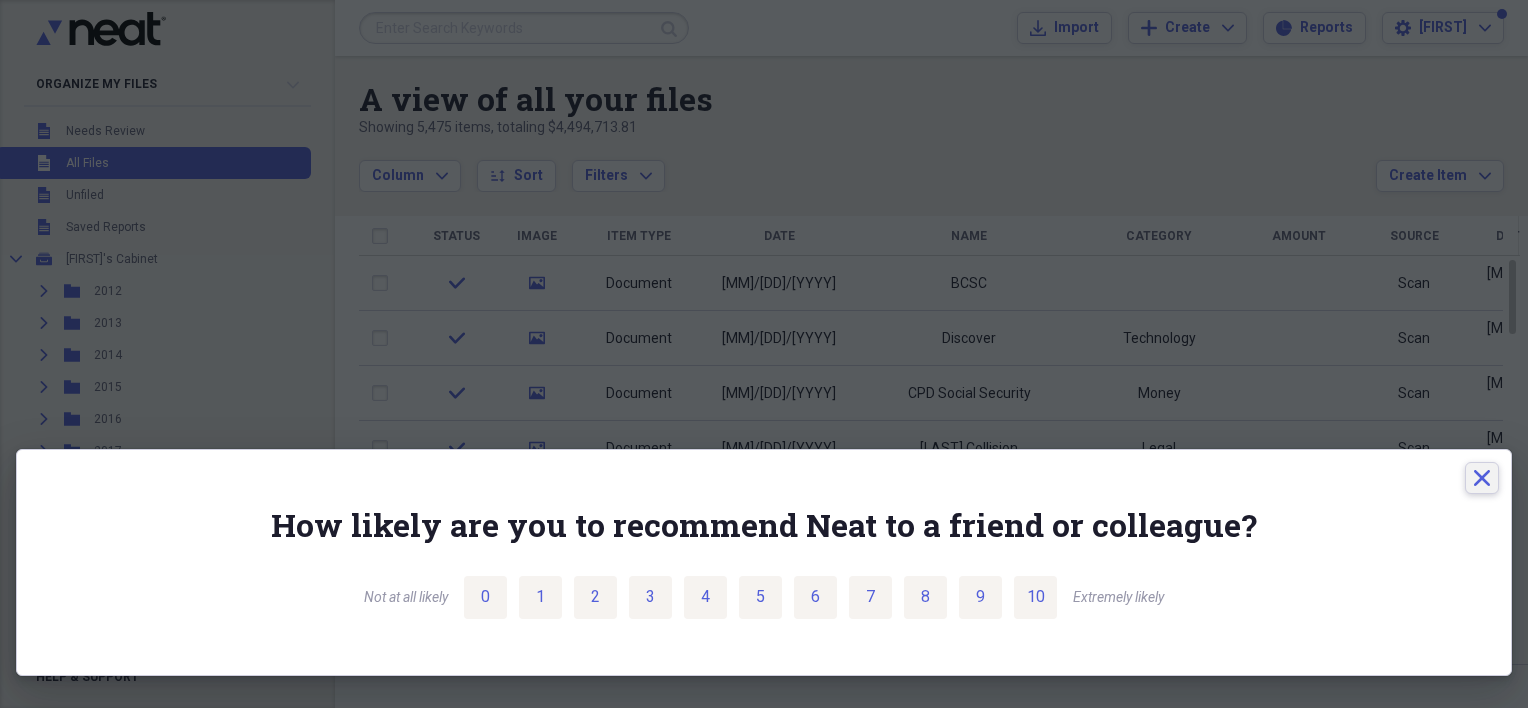 click 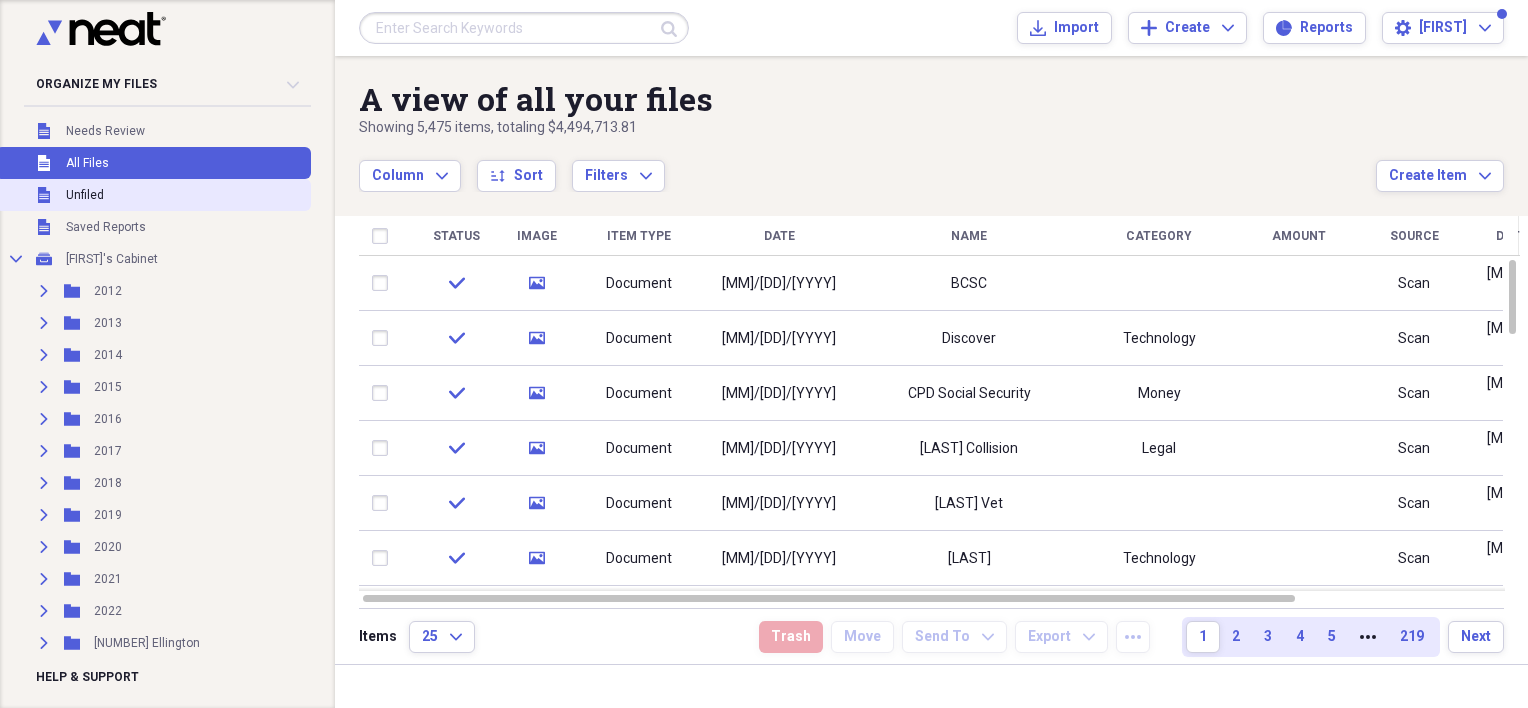 click on "Unfiled Unfiled" at bounding box center (153, 195) 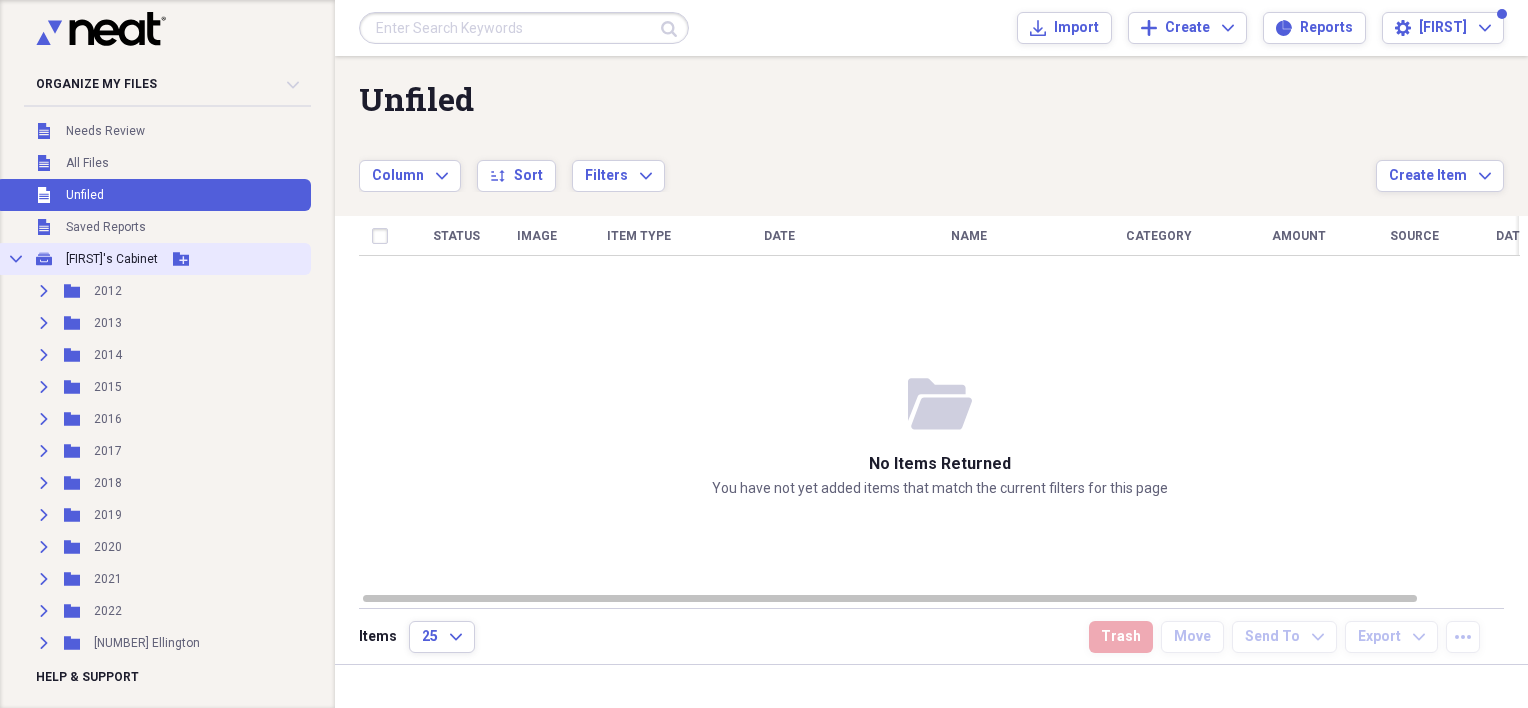 click on "[FIRST]'s Cabinet" at bounding box center (112, 259) 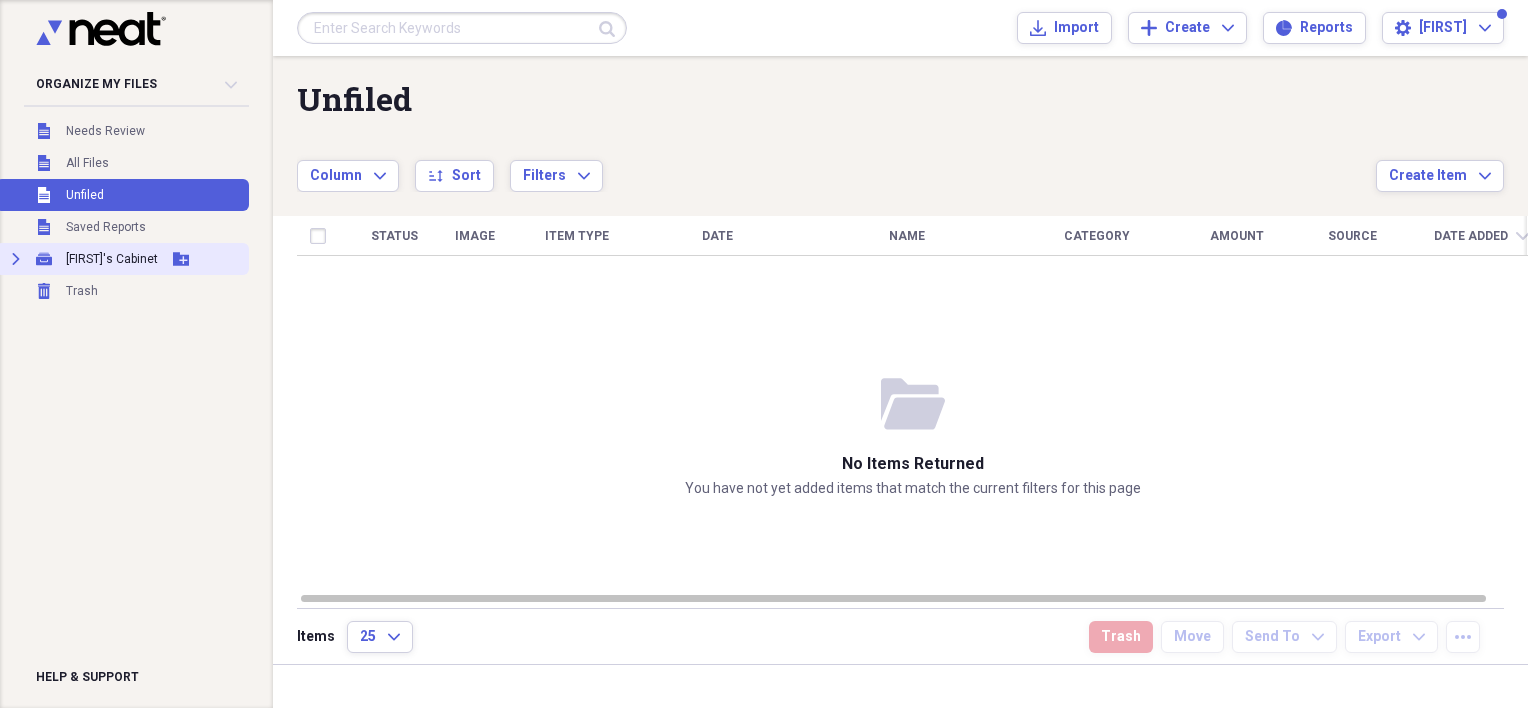 click 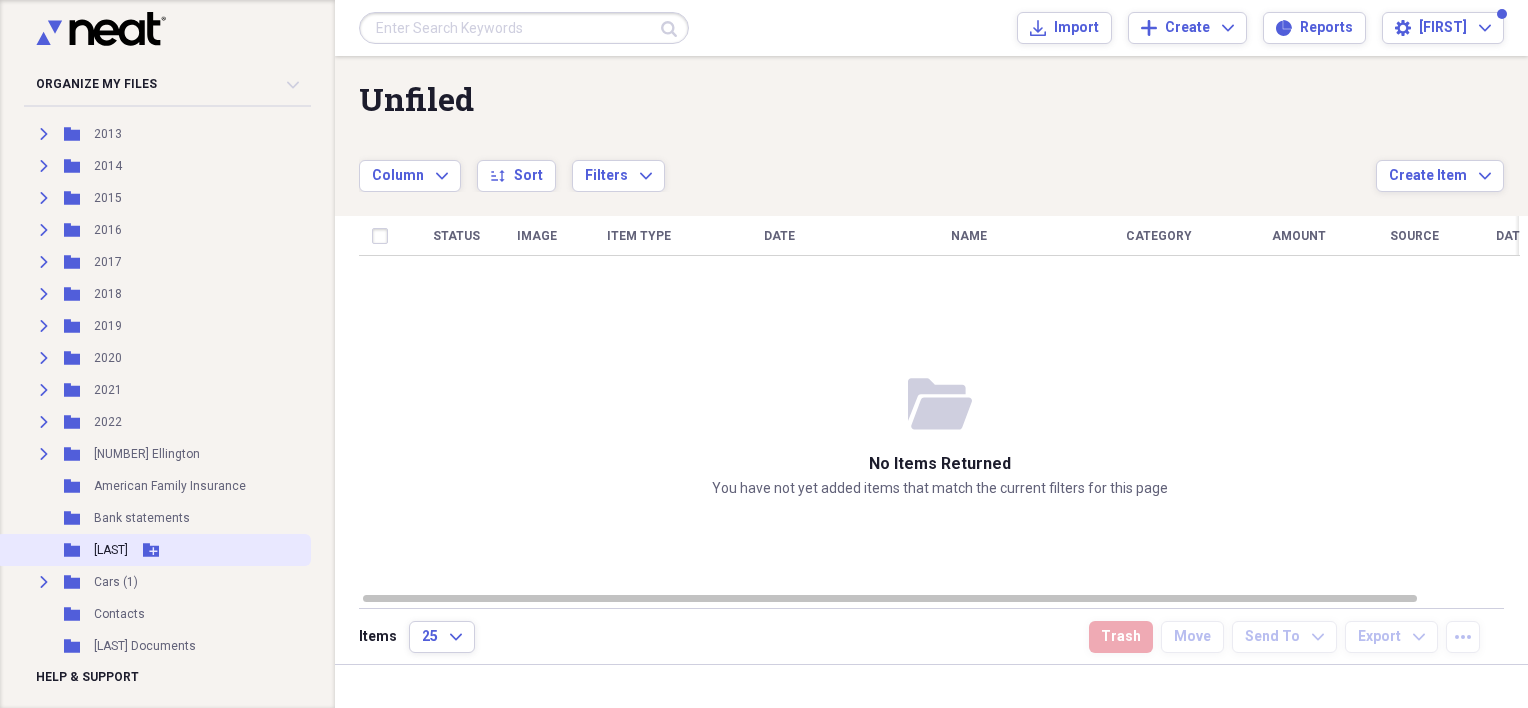 scroll, scrollTop: 187, scrollLeft: 0, axis: vertical 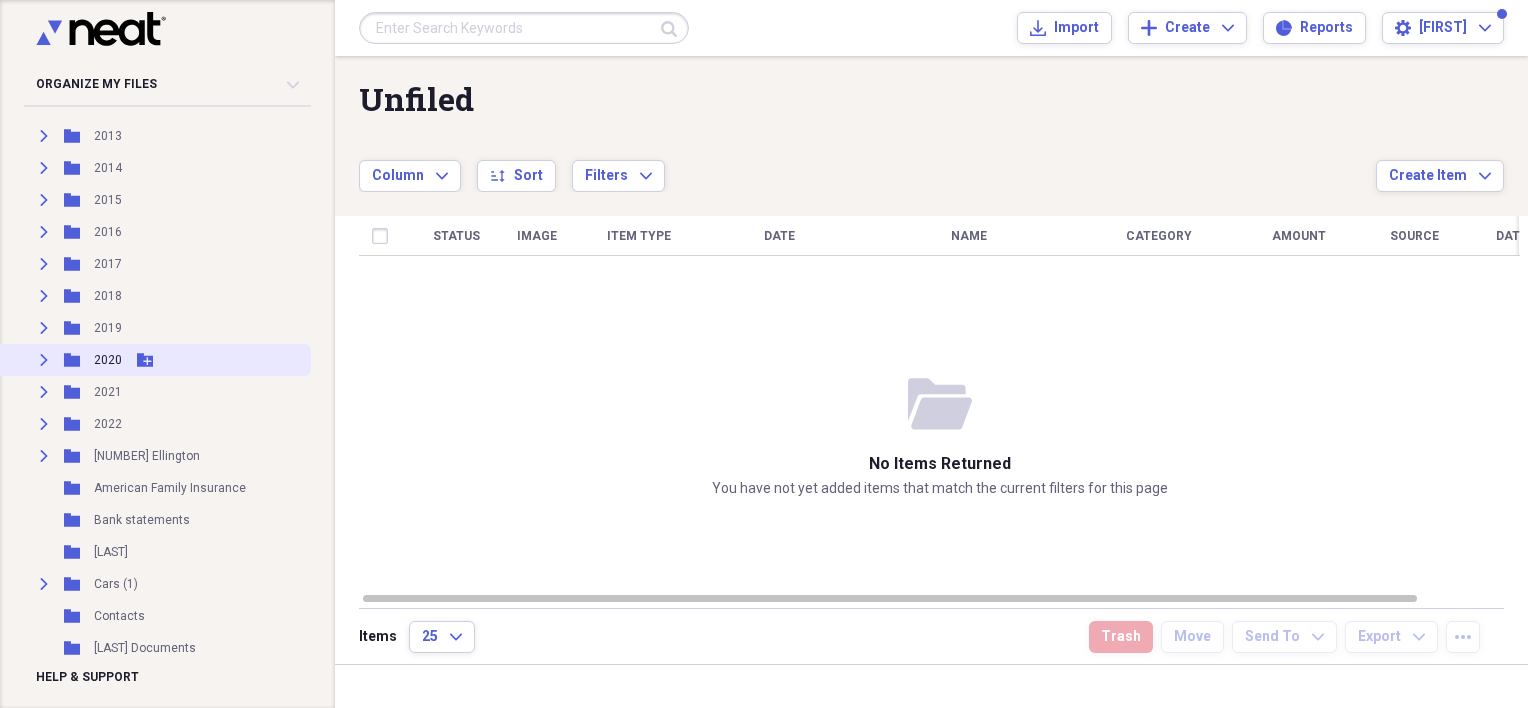 click on "Expand" at bounding box center [44, 360] 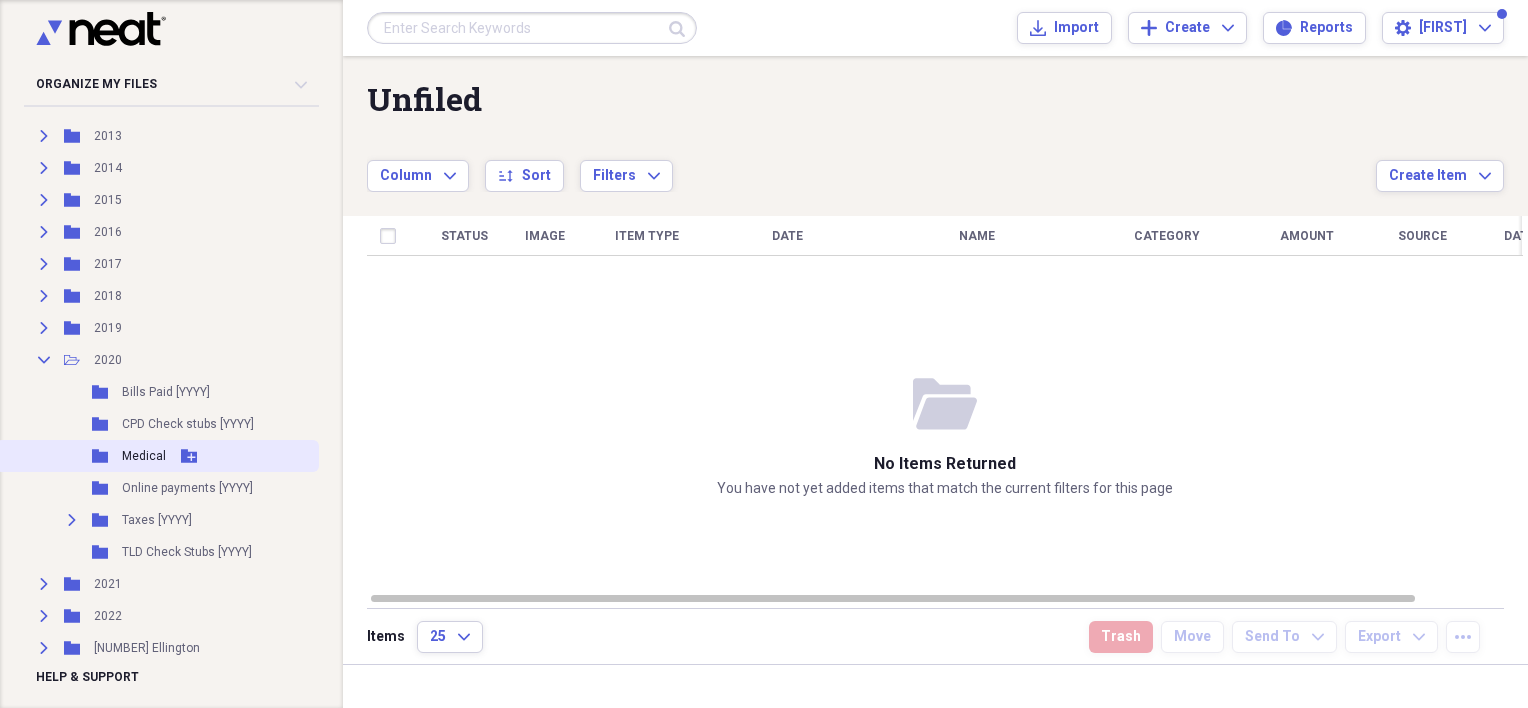 click on "Add Folder" at bounding box center (189, 456) 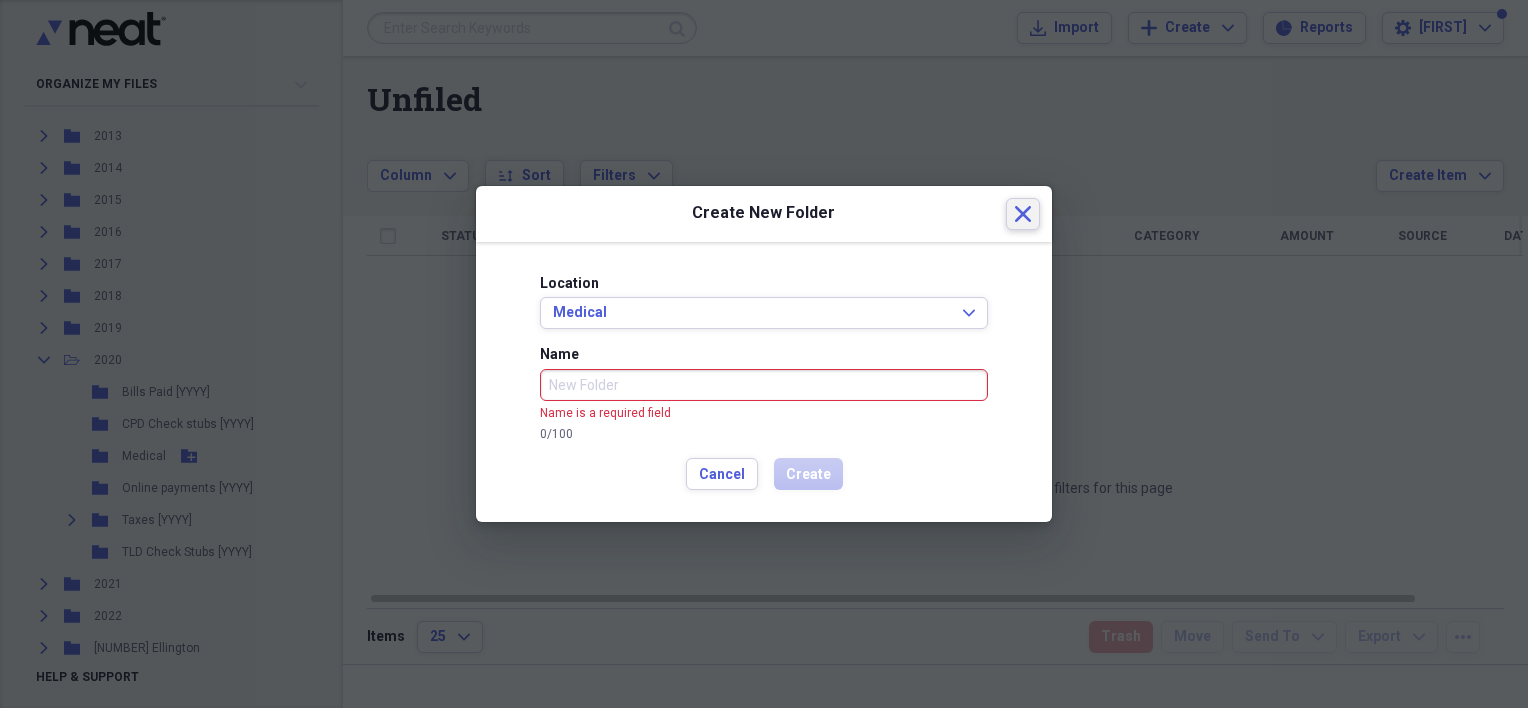 click on "Create New Folder Close" at bounding box center [764, 214] 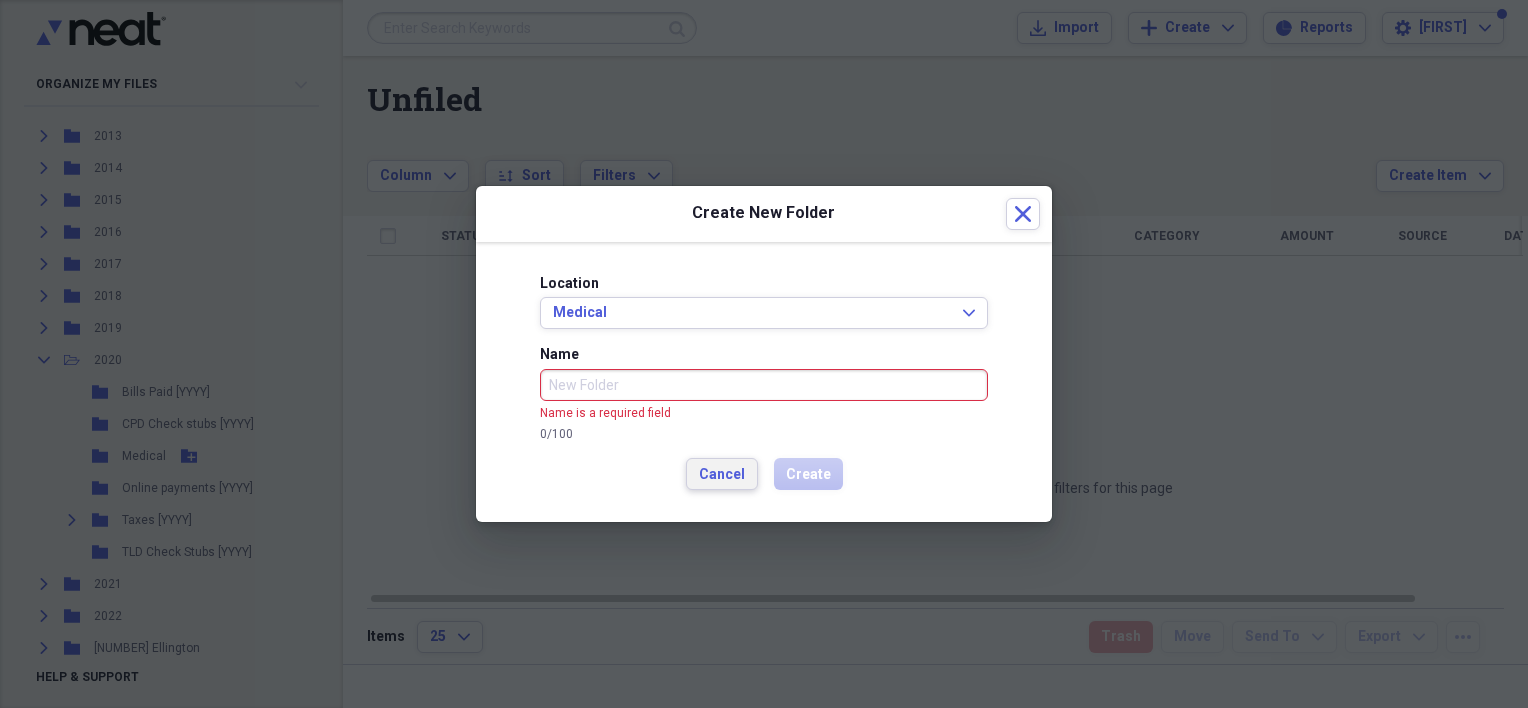 click on "Cancel" at bounding box center (722, 475) 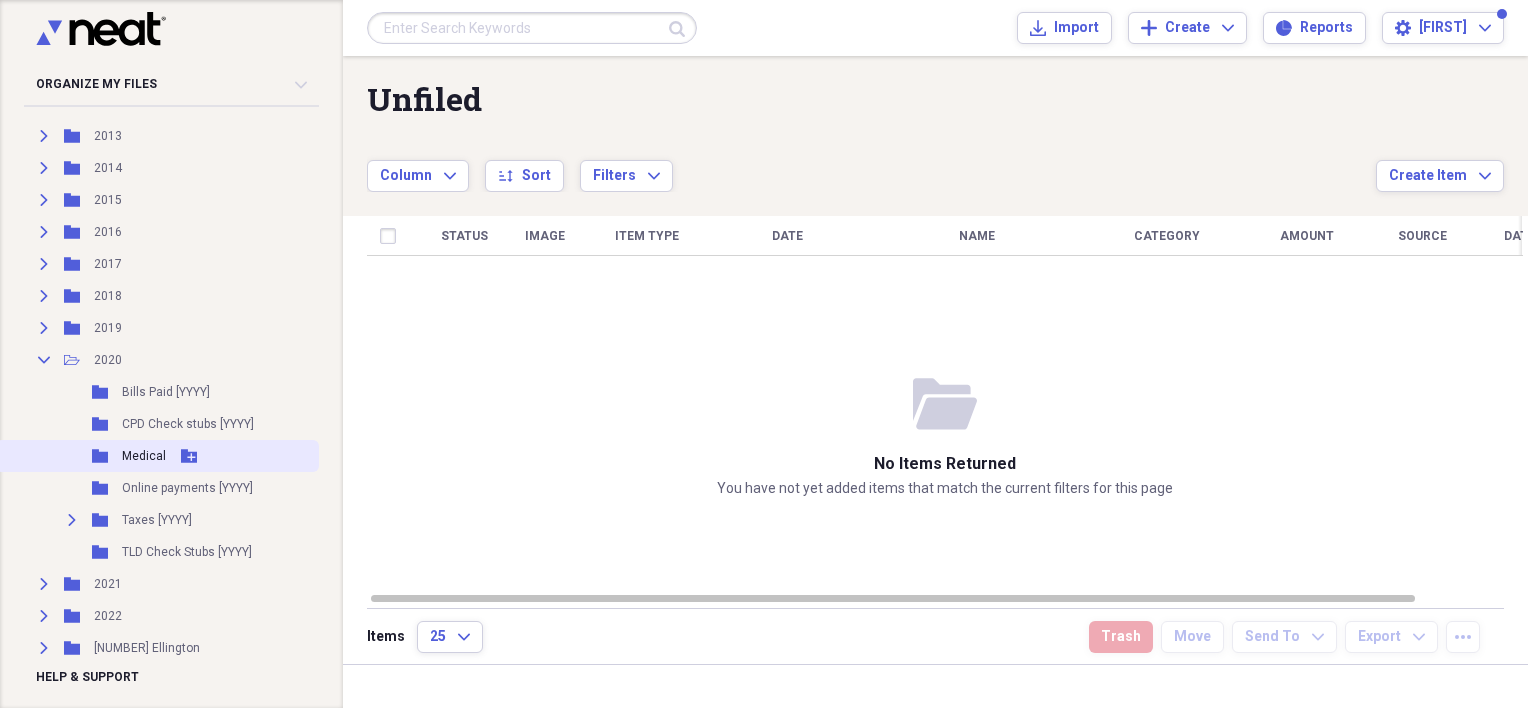 click 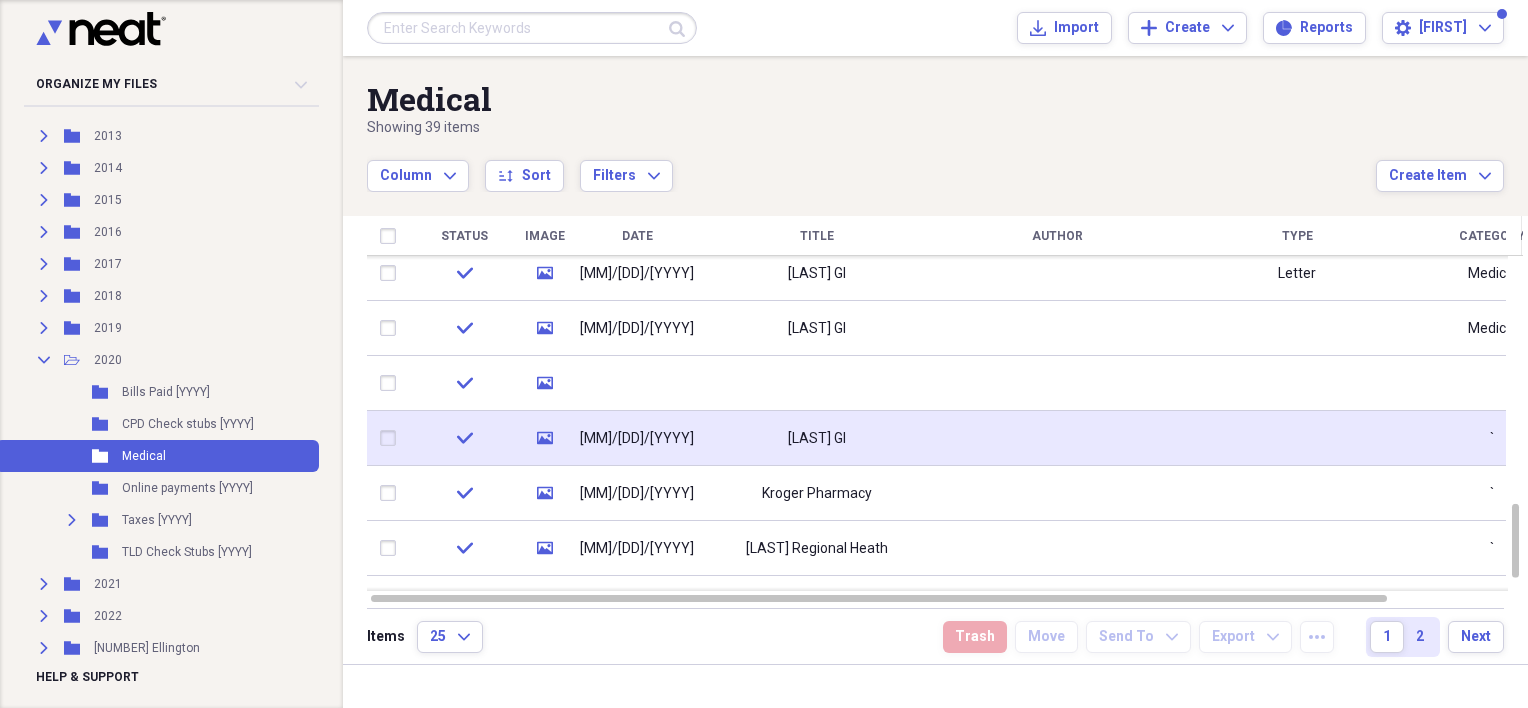click on "[MM]/[DD]/[YYYY]" at bounding box center (637, 439) 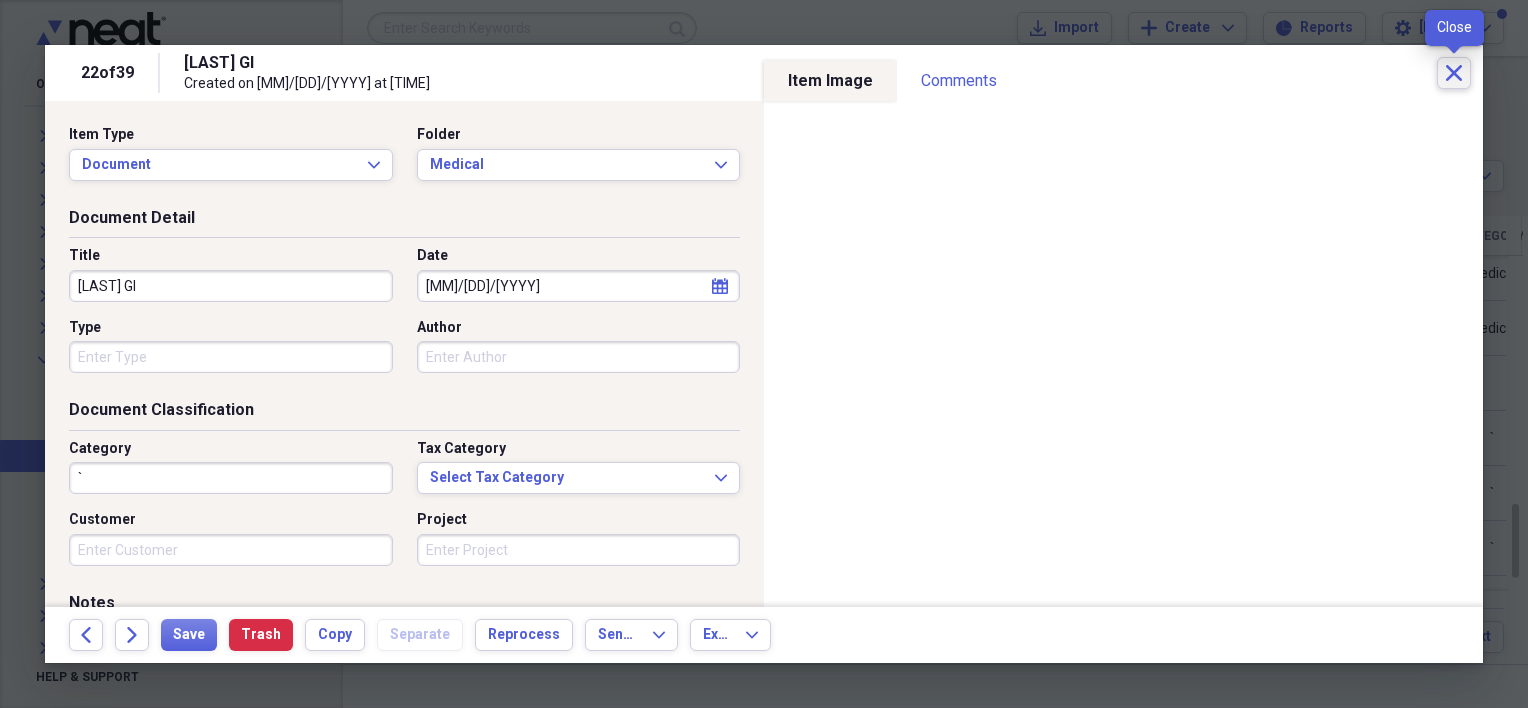 click 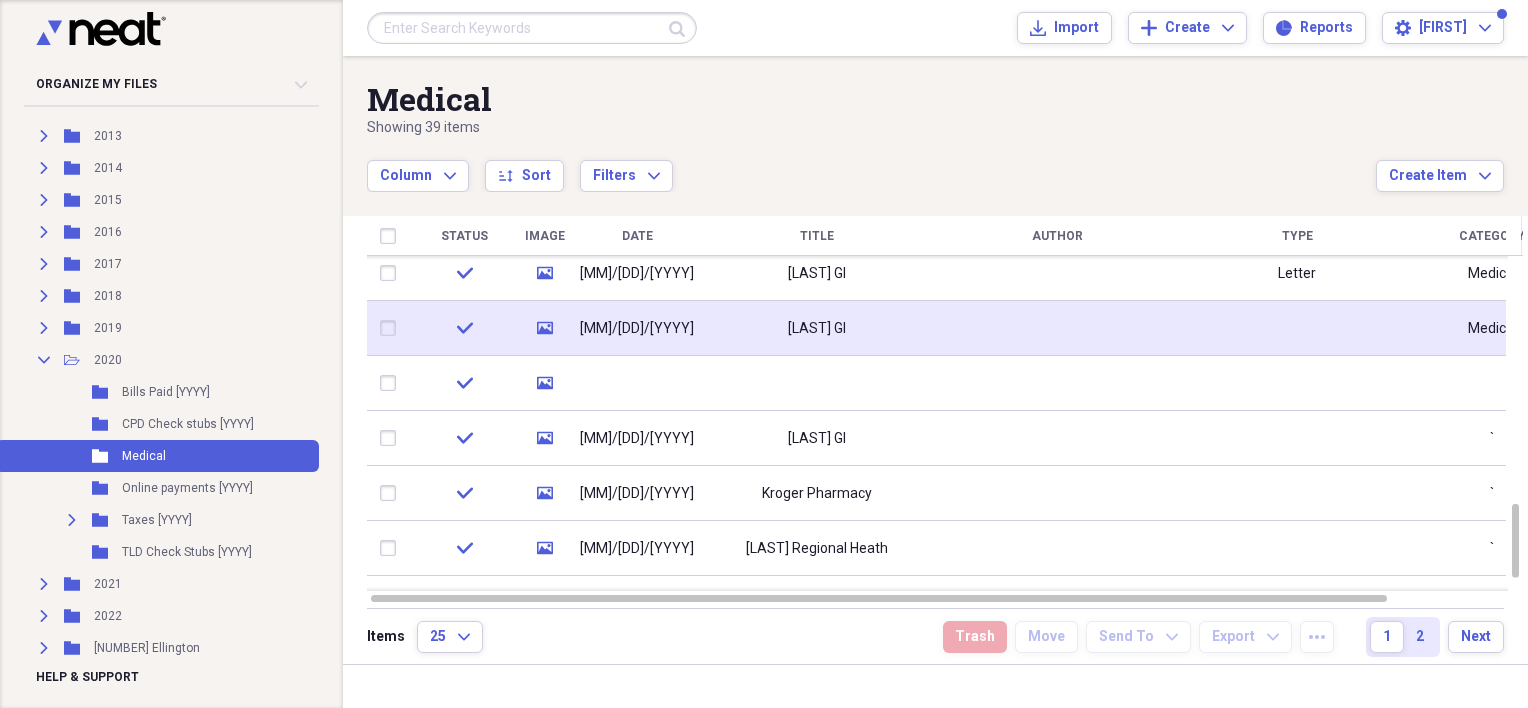 click on "media" 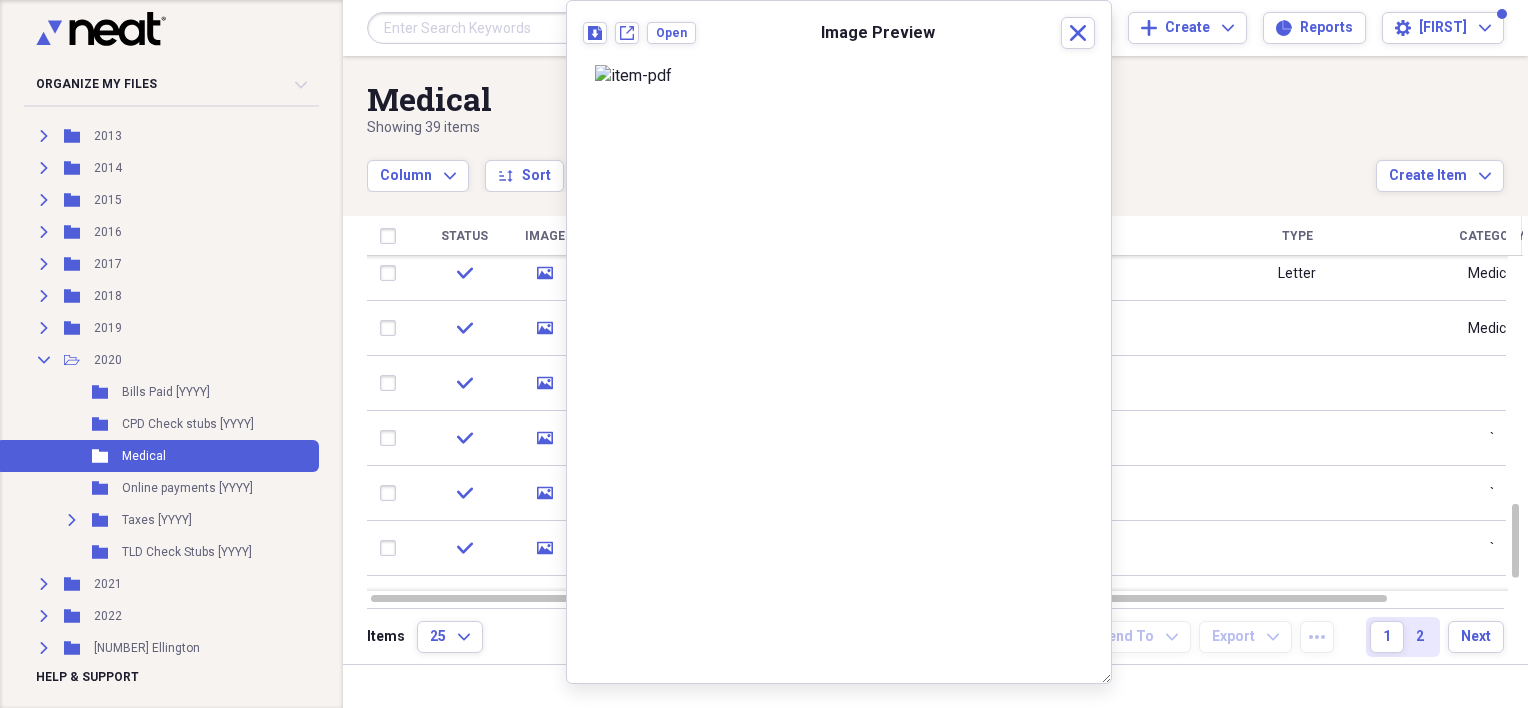 scroll, scrollTop: 0, scrollLeft: 0, axis: both 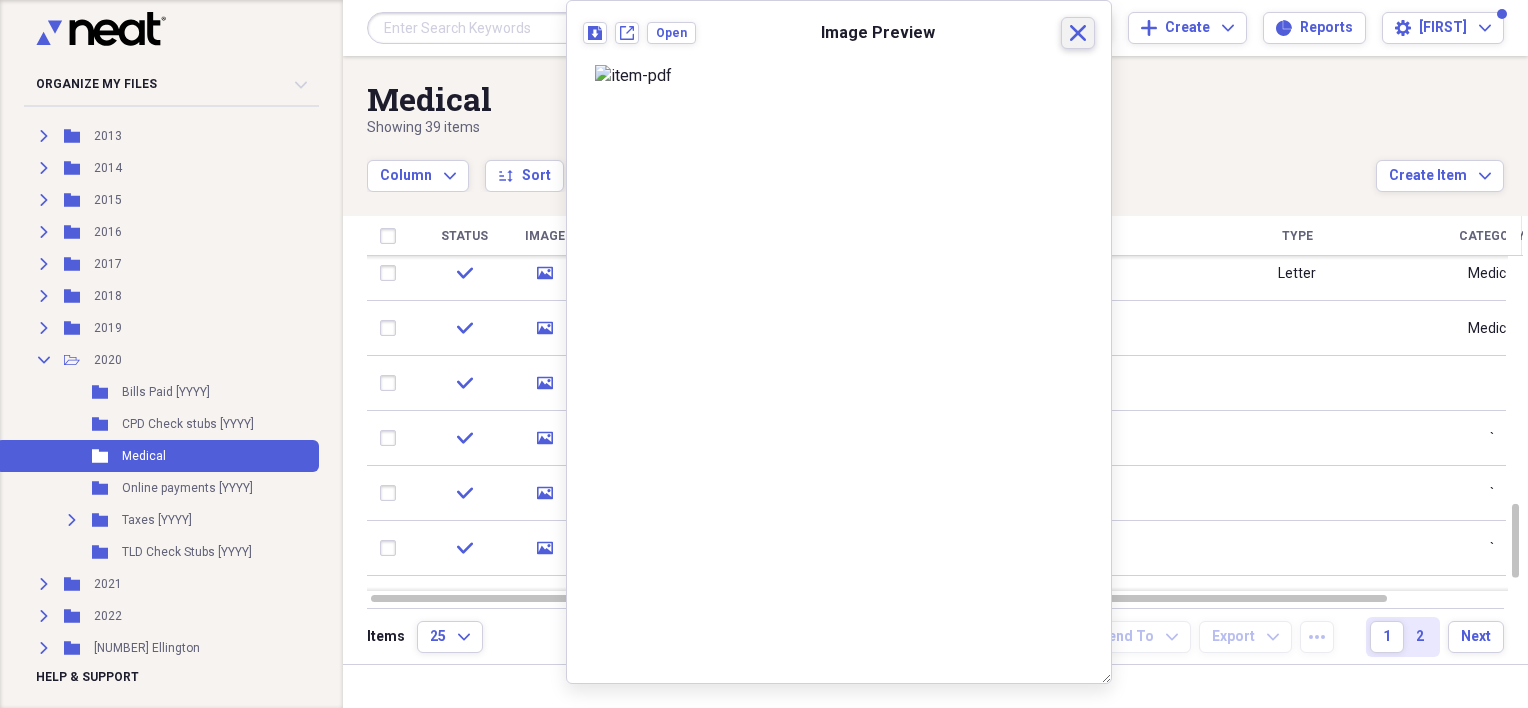 click on "Close" 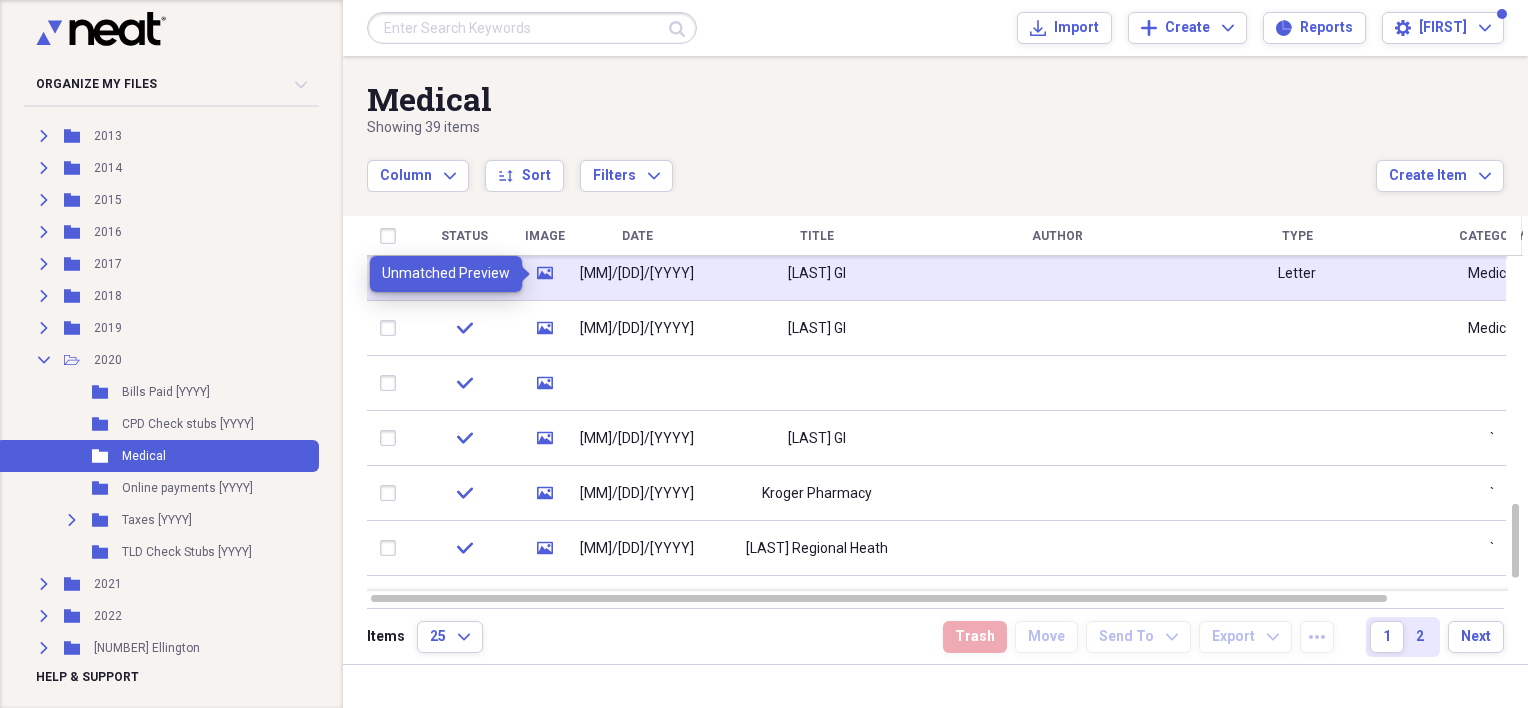 click on "media" 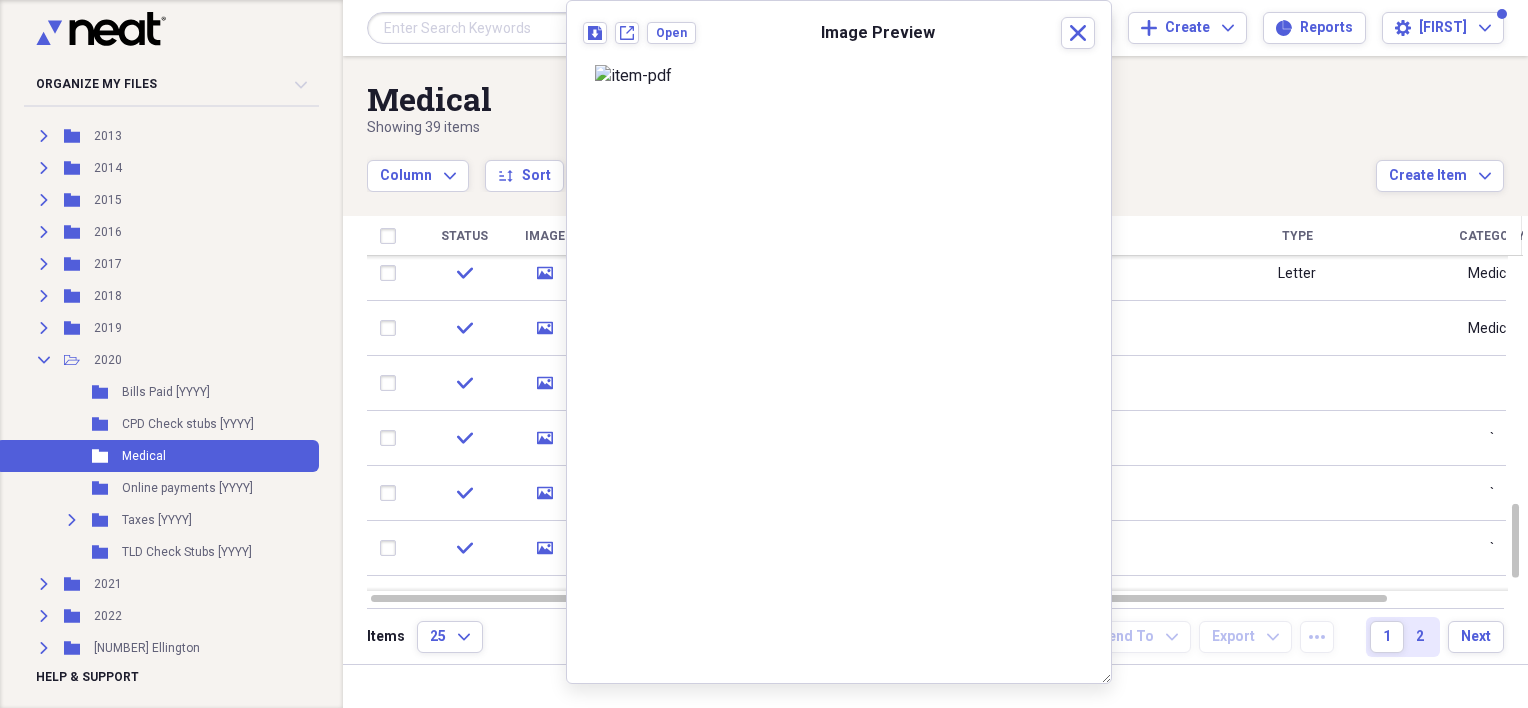 scroll, scrollTop: 0, scrollLeft: 0, axis: both 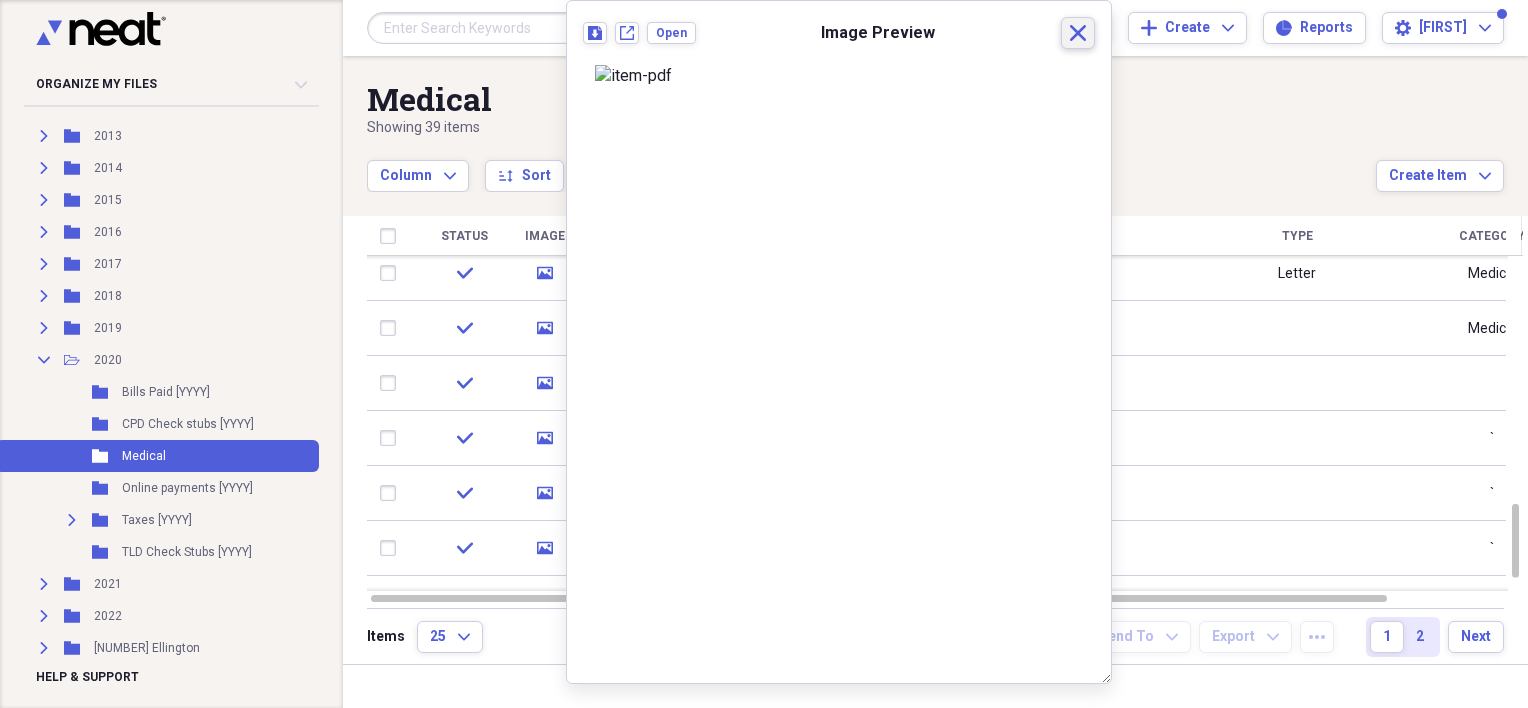 click 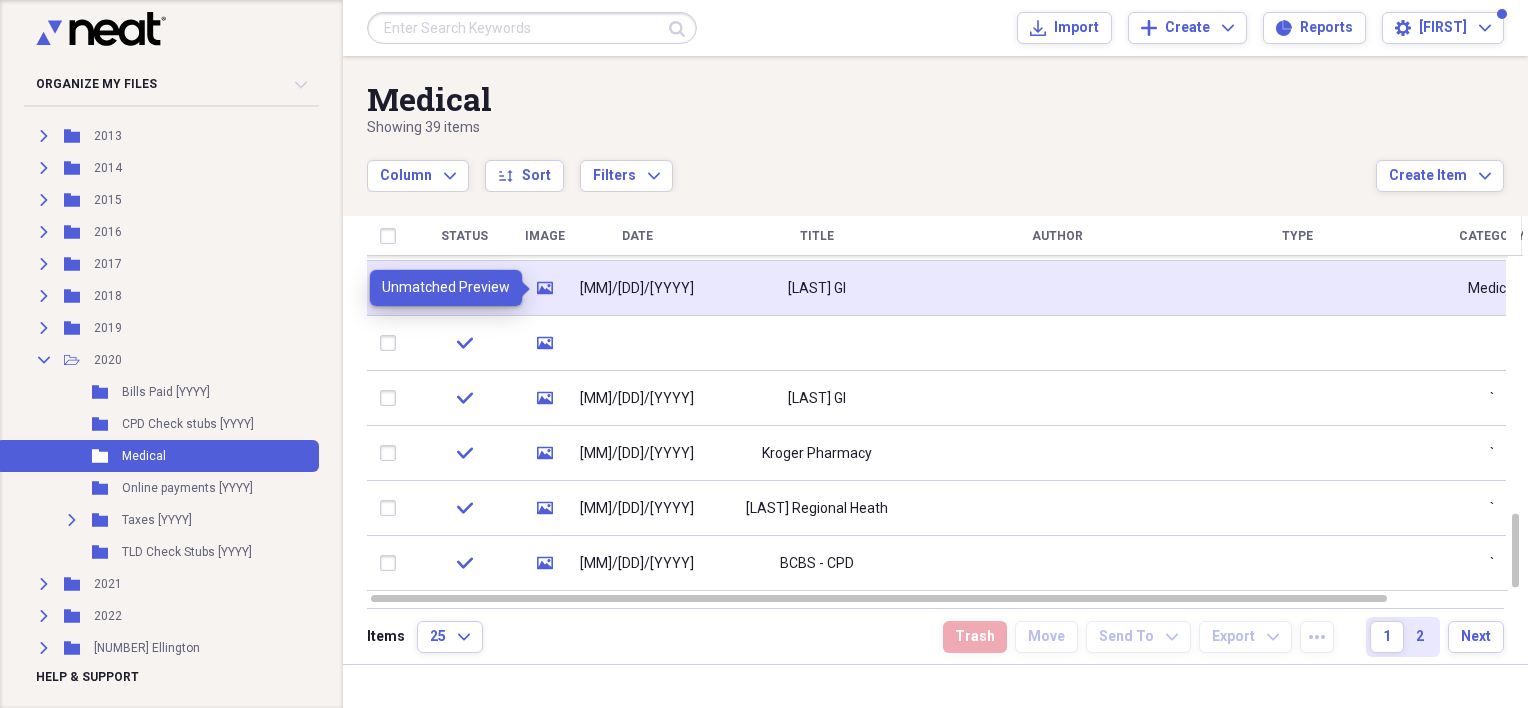 click on "media" at bounding box center [545, 288] 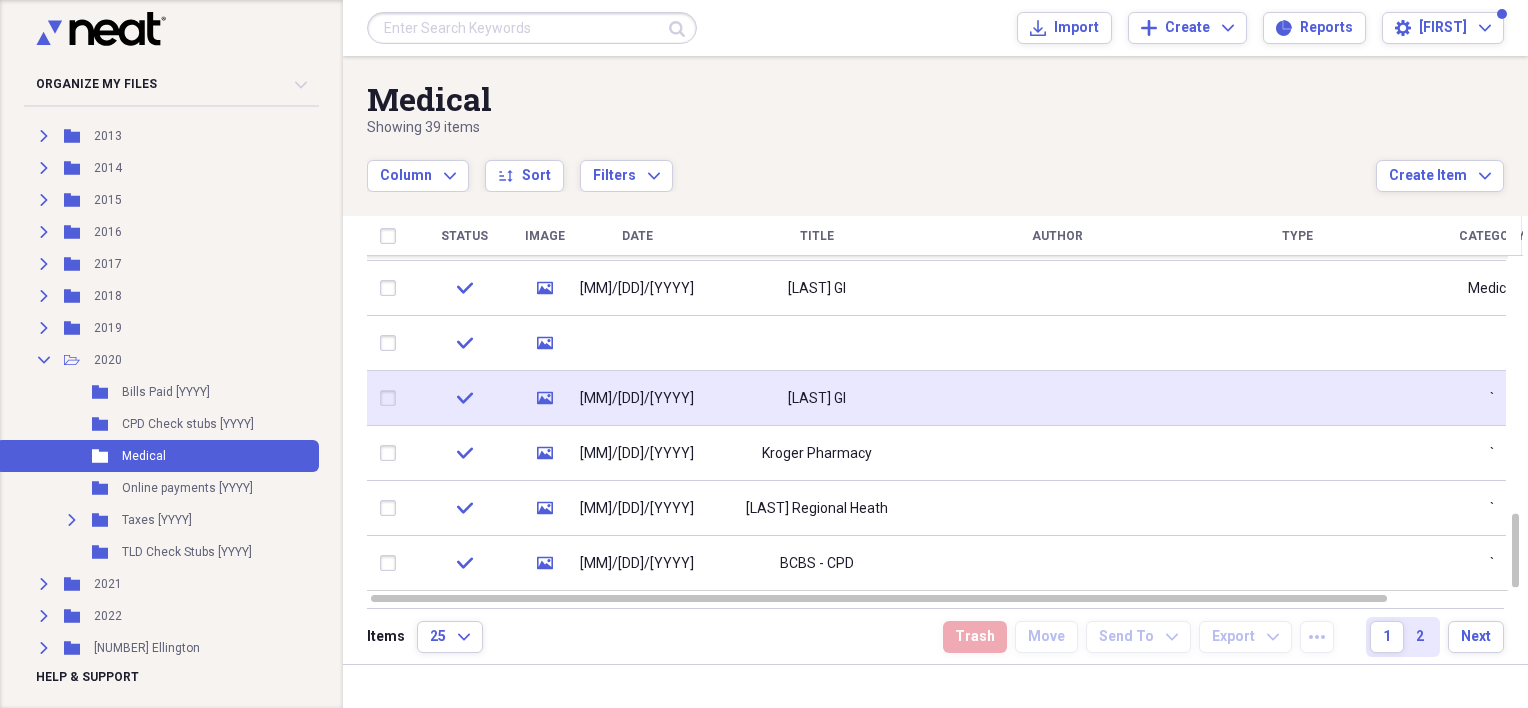 click on "media" 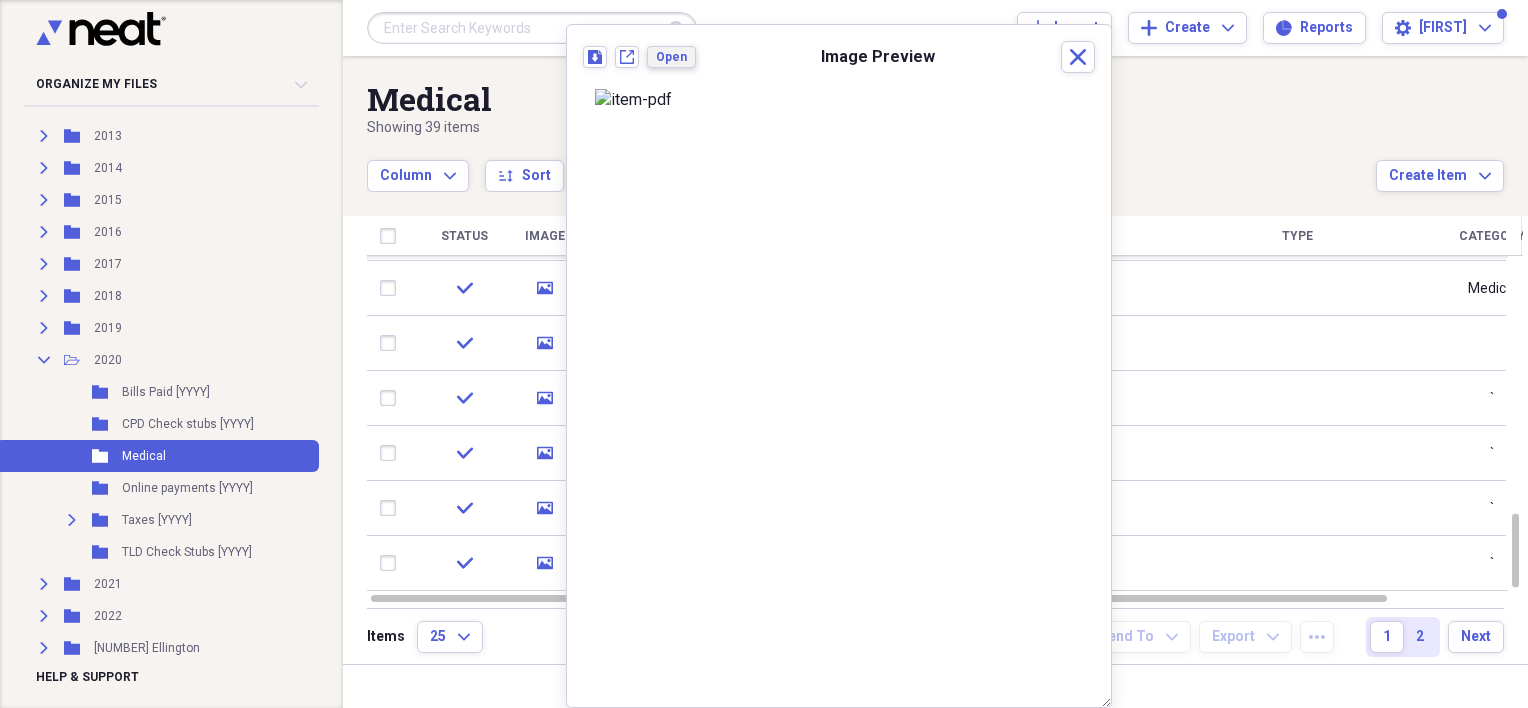 click on "Open" at bounding box center [671, 57] 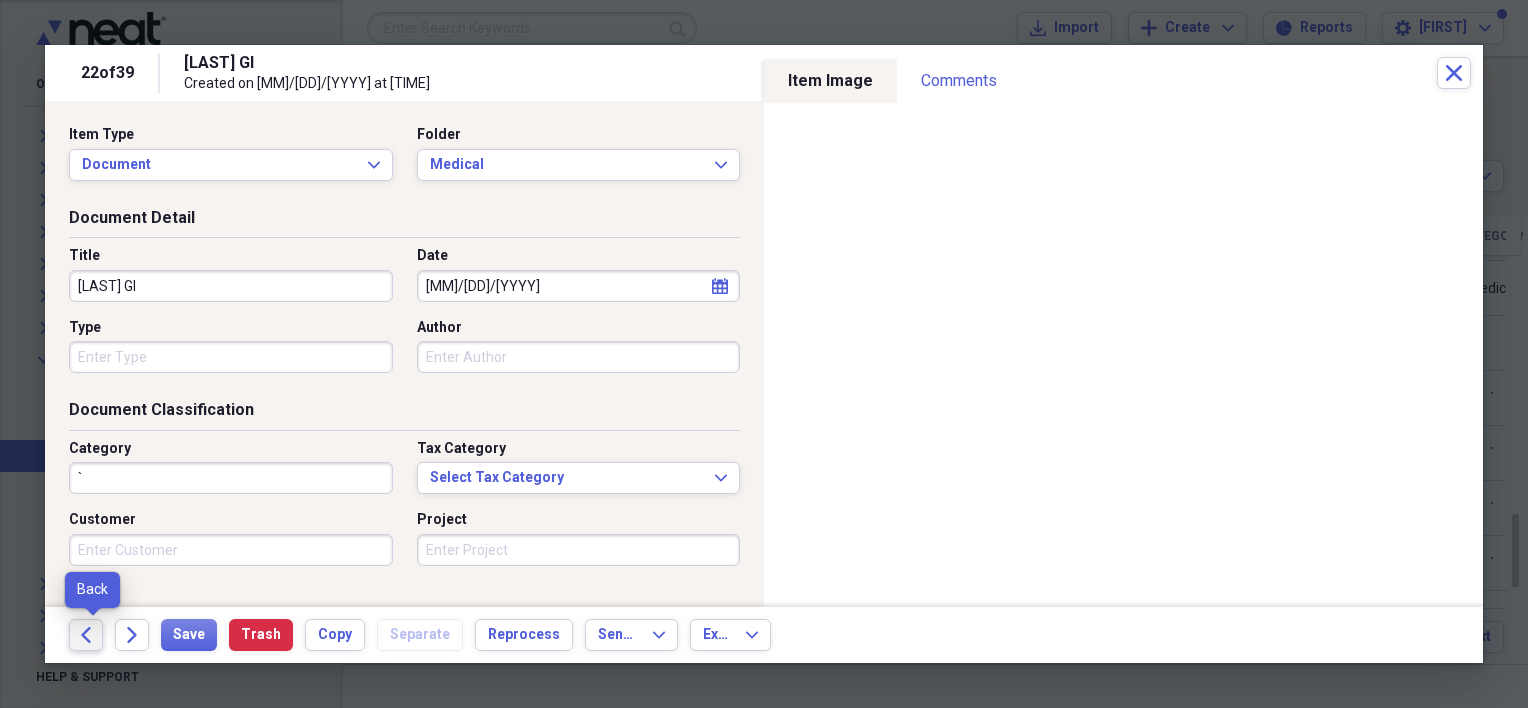 click 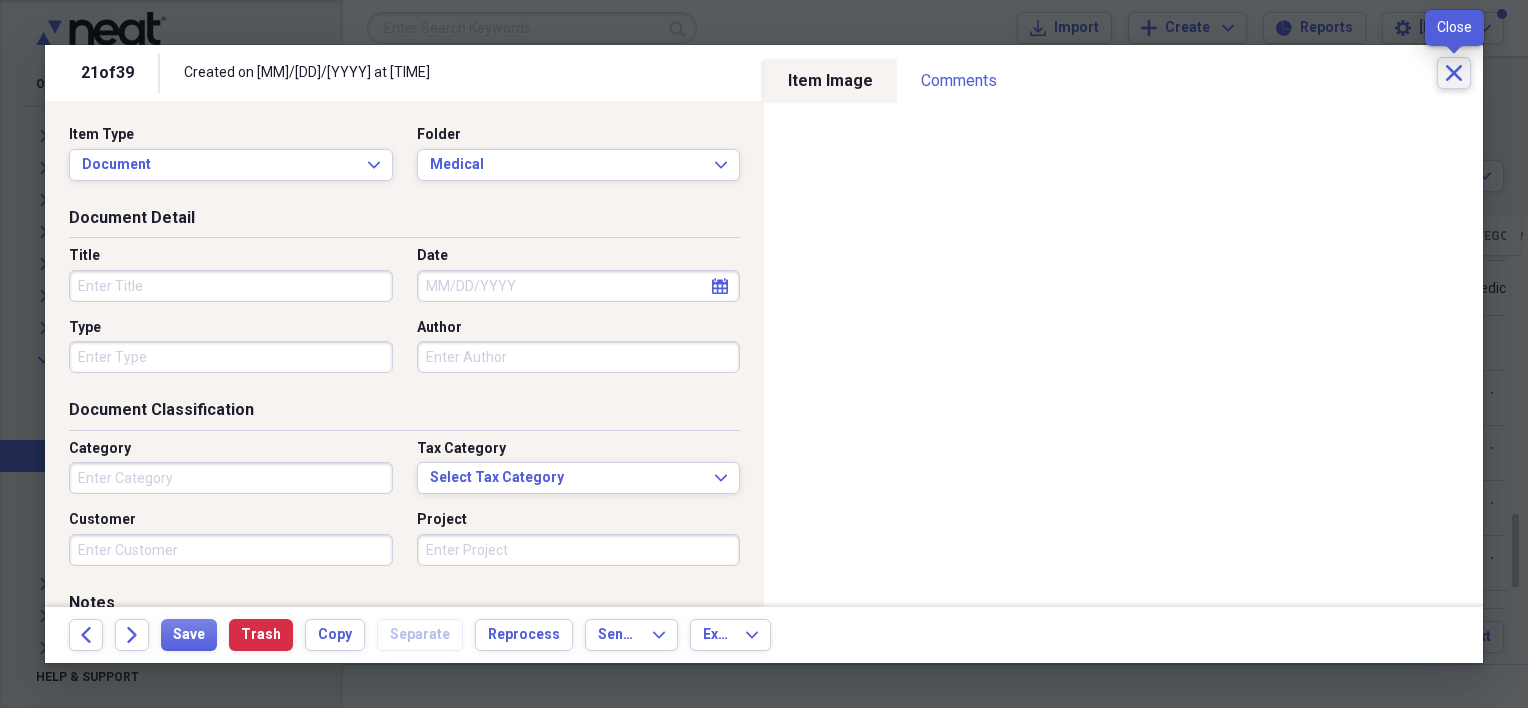 click on "Close" 